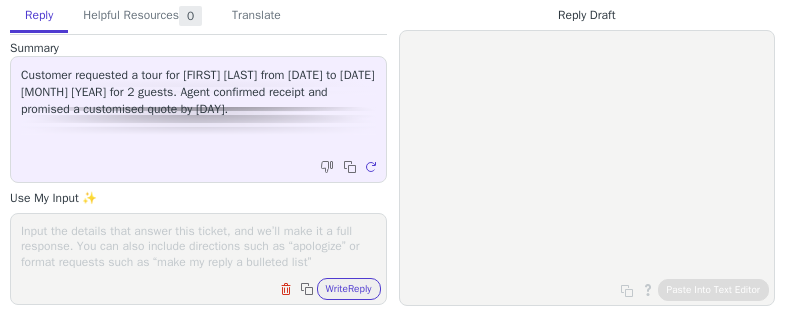 scroll, scrollTop: 0, scrollLeft: 0, axis: both 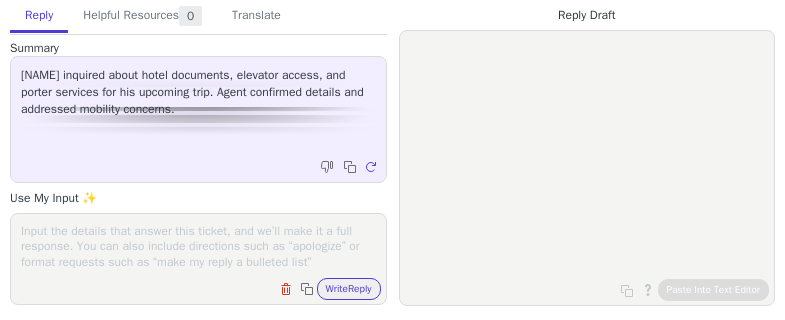 click at bounding box center [198, 246] 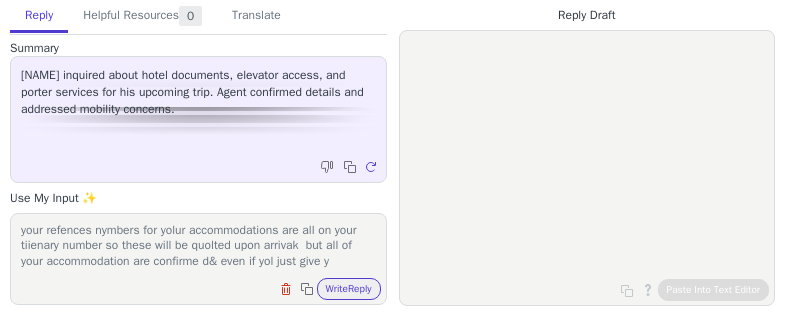 scroll, scrollTop: 48, scrollLeft: 0, axis: vertical 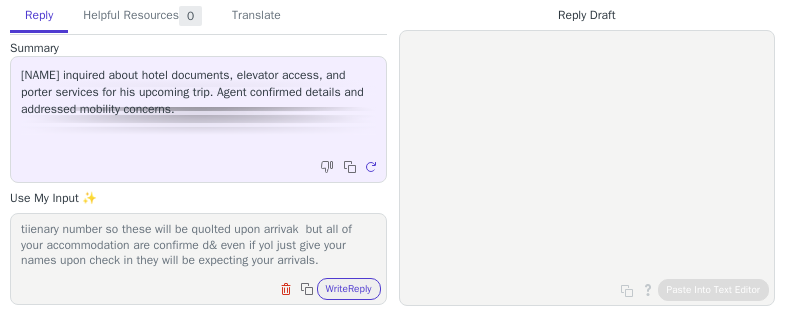 click on "hi [NAME]
your refences nymbers for yolur accommodations are all on your tiienary number so these will be quolted upon arrivak  but all of your accommodation are confirme d& even if yol just give your names upon check in they will be expecting your arrivals." at bounding box center (198, 246) 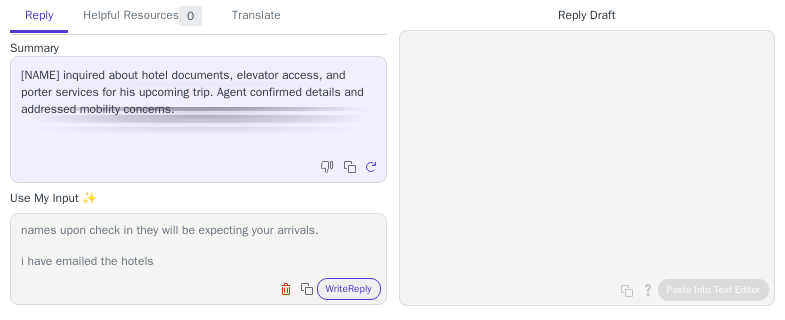 click on "hi [NAME]
your refences nymbers for yolur accommodations are all on your tiienary number so these will be quolted upon arrivak  but all of your accommodation are confirme d& even if yol just give your names upon check in they will be expecting your arrivals.
i have emailed the hotels" at bounding box center (198, 246) 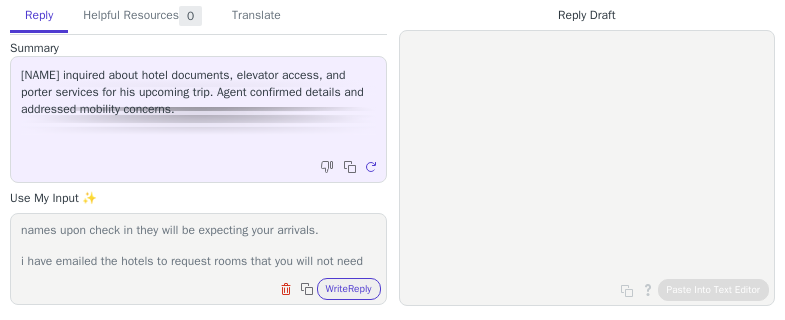 scroll, scrollTop: 93, scrollLeft: 0, axis: vertical 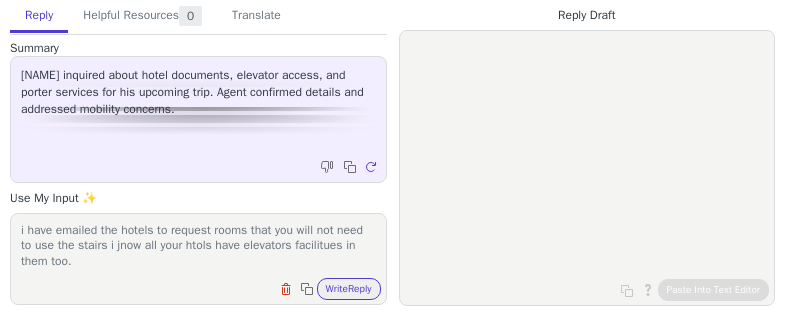 click on "hi [NAME]
your refences nymbers for yolur accommodations are all on your tiienary number so these will be quolted upon arrivak  but all of your accommodation are confirme d& even if yol just give your names upon check in they will be expecting your arrivals.
i have emailed the hotels to request rooms that you will not need to use the stairs i jnow all your htols have elevators facilitues in them too. Clear field Copy to clipboard Write  Reply" at bounding box center [198, 259] 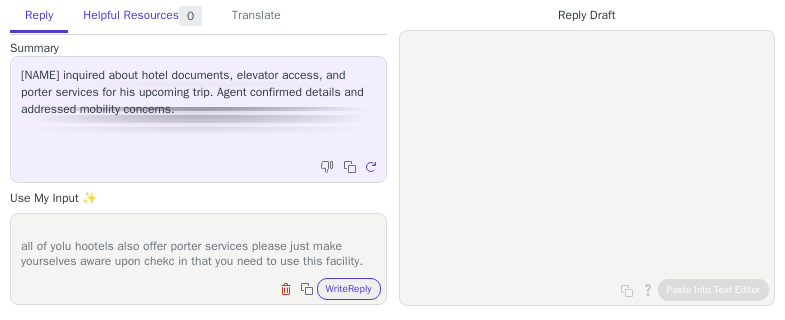 scroll, scrollTop: 201, scrollLeft: 0, axis: vertical 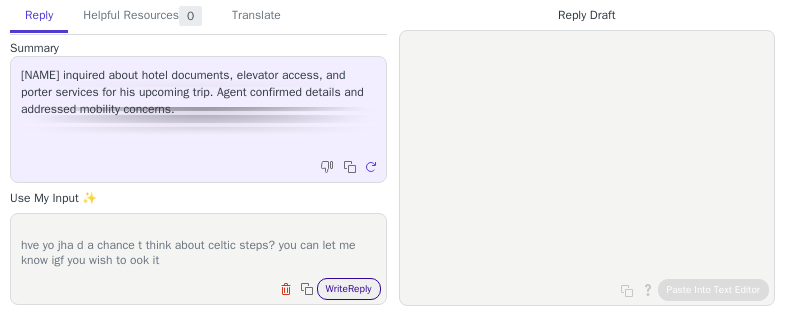 type on "hi [PERSON]
your refences nymbers for yolur accommodations are all on your tiienary number so these will be quolted upon arrivak  but all of your accommodation are confirme d& even if yol just give your names upon check in they will be expecting your arrivals.
i have emailed the hotels to request rooms that you will not need to use the stairs i jnow all your htols have elevators facilitues in them too.
all of yolu hootels also offer porter services please just make yourselves aware upon chekc in that you need to use this facility.
please feel free to get in touch with nay more auestions you have
hve yo jha d a chance t think about celtic steps? you can let me know igf you wish to ook it" 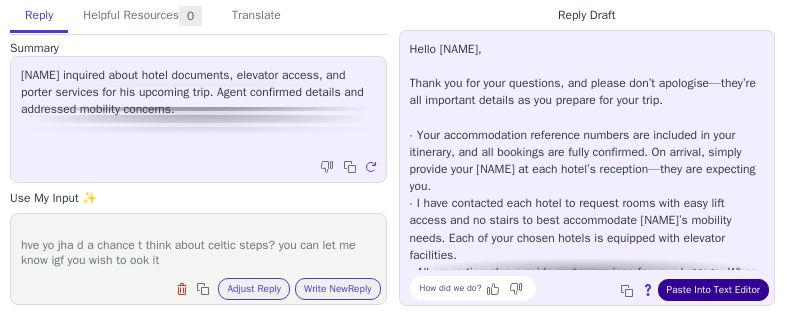 click on "Paste Into Text Editor" at bounding box center (713, 290) 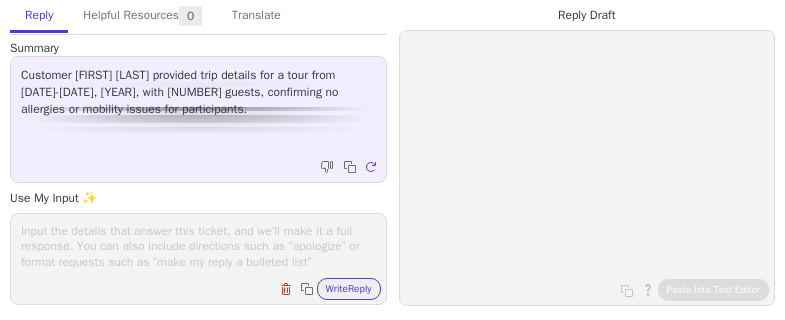 scroll, scrollTop: 0, scrollLeft: 0, axis: both 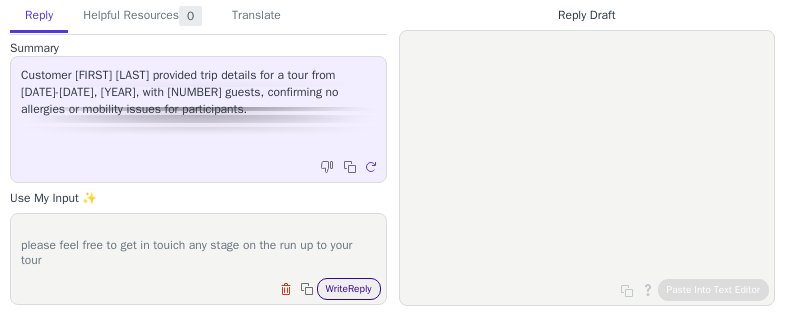 type on "thanks for that inforamtion pelase see oue updayeted itineary here
please feel free to get in touich any stage on the run up to your tour" 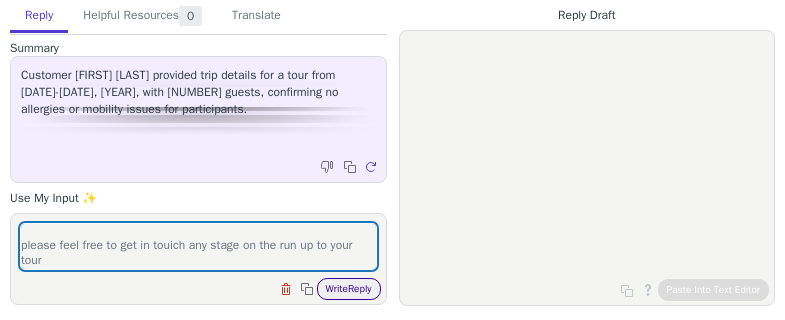 click on "Write  Reply" at bounding box center [349, 289] 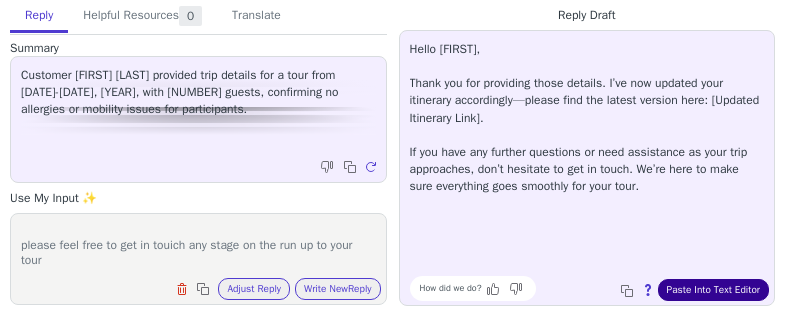 click on "Paste Into Text Editor" at bounding box center [713, 290] 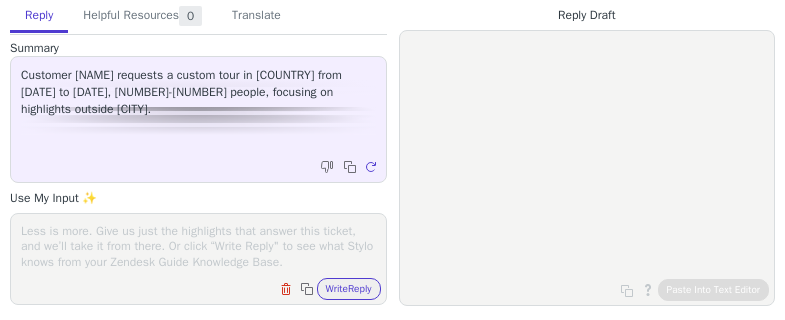 scroll, scrollTop: 0, scrollLeft: 0, axis: both 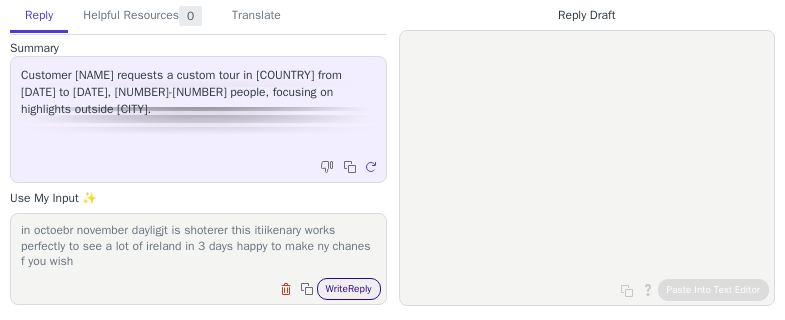 type on "have out together a 3 day itinerary based on enjoying a  nice pace in octoebr november dayligjt is shoterer this itiikenary works perfectly to see a lot of ireland in 3 days happy to make ny chanes f you wish" 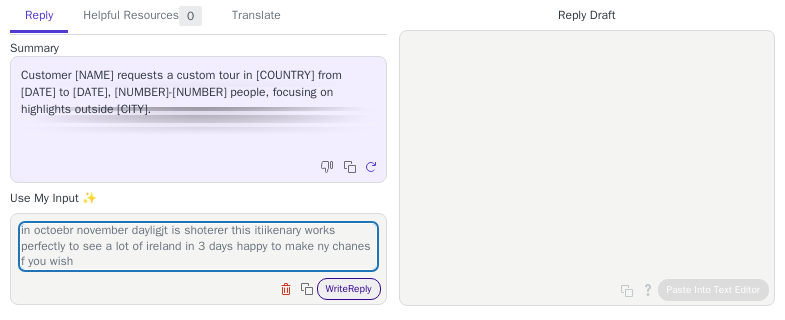click on "Write  Reply" at bounding box center [349, 289] 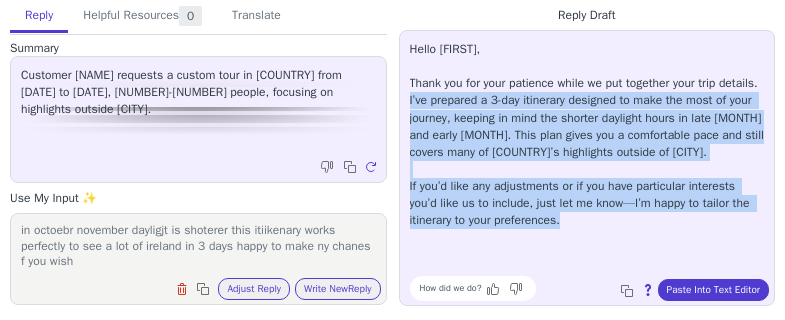 drag, startPoint x: 449, startPoint y: 96, endPoint x: 621, endPoint y: 221, distance: 212.62408 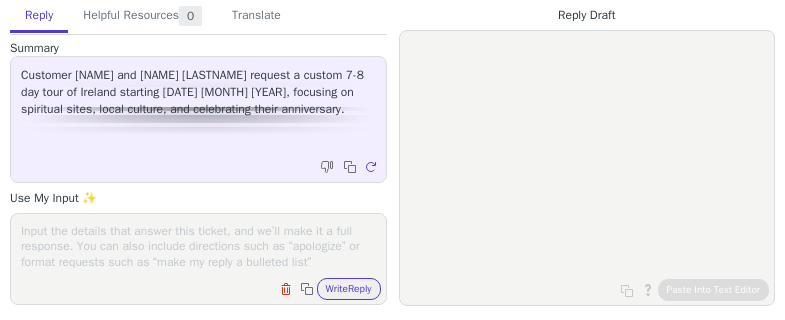 scroll, scrollTop: 0, scrollLeft: 0, axis: both 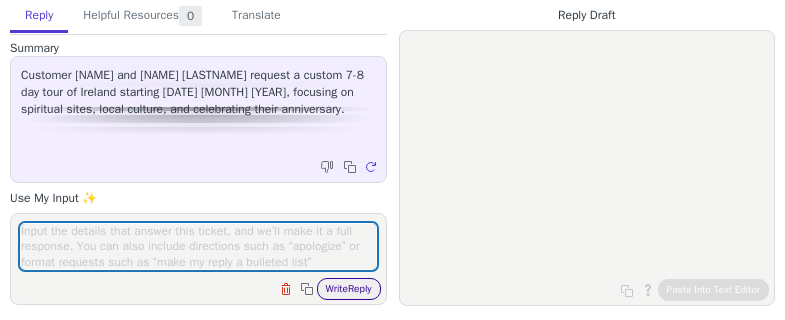 click on "Write  Reply" at bounding box center (349, 289) 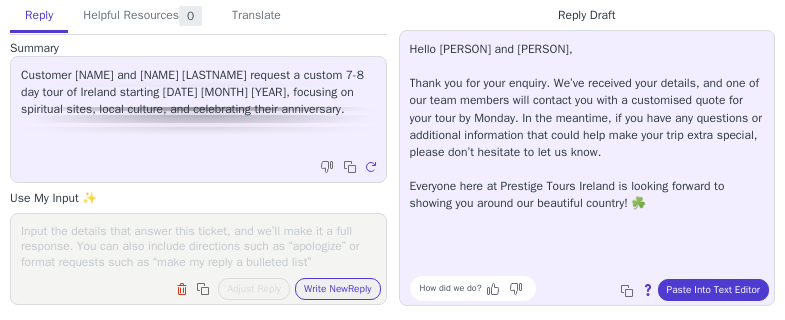click at bounding box center [198, 246] 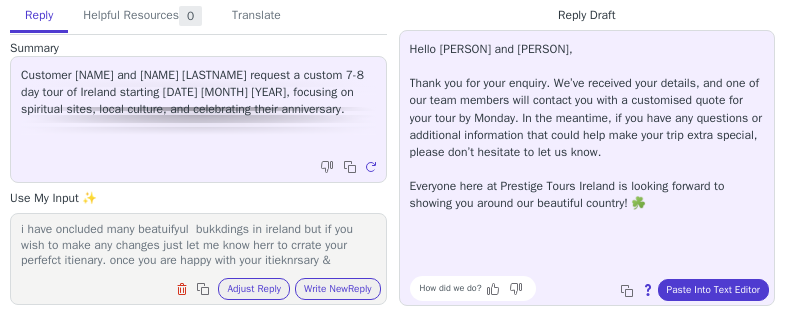 scroll, scrollTop: 78, scrollLeft: 0, axis: vertical 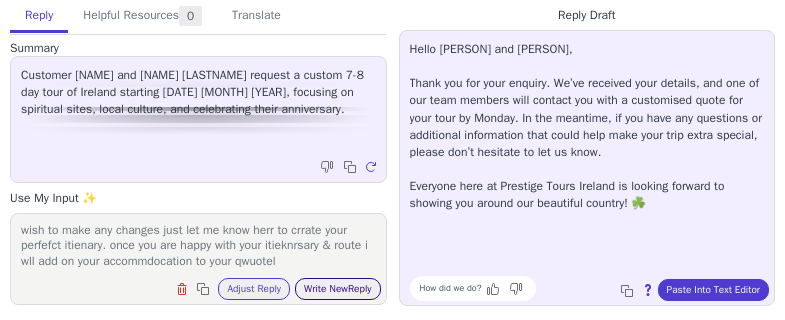 type on "i have out together a spitiualty 8 ngiht tour of [COUNTRY] delighgted to hear yolu ahve been referred but your [RELATIONSHIP] & [RELATIONSHIP] that toured with us delighted to make your trip as mempora ble
i have oncluded many beatuifyul bukkdings in [COUNTRY] but if you wish to make any changes just let me know herr to crrate your perfefct itienary. once you are happy with your itieknrsary & route i wll add on your accommdocation to your qwuotel" 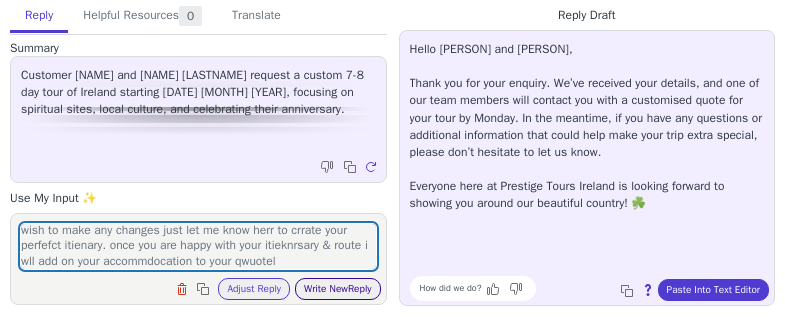 click on "Write New  Reply" at bounding box center (338, 289) 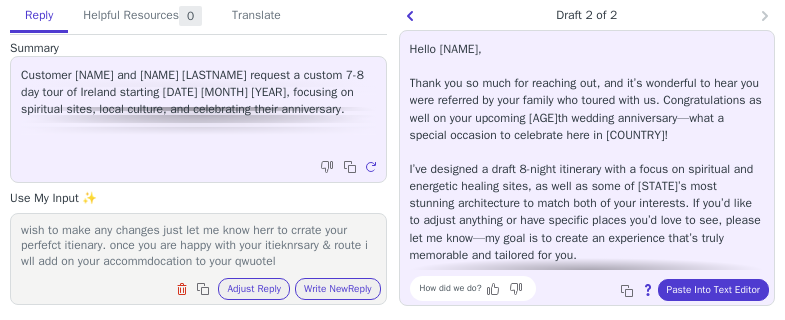 drag, startPoint x: 411, startPoint y: 77, endPoint x: 443, endPoint y: 103, distance: 41.231056 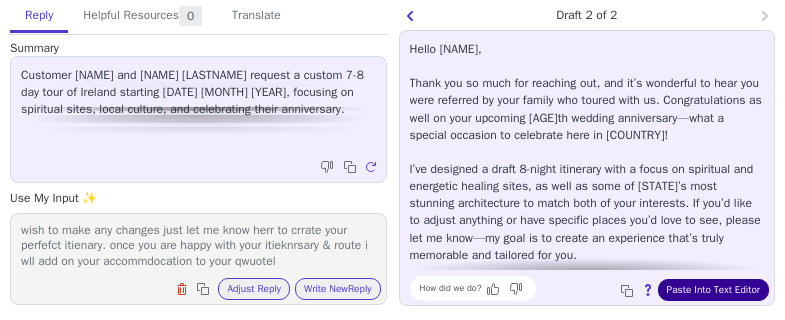 click on "Paste Into Text Editor" at bounding box center (713, 290) 